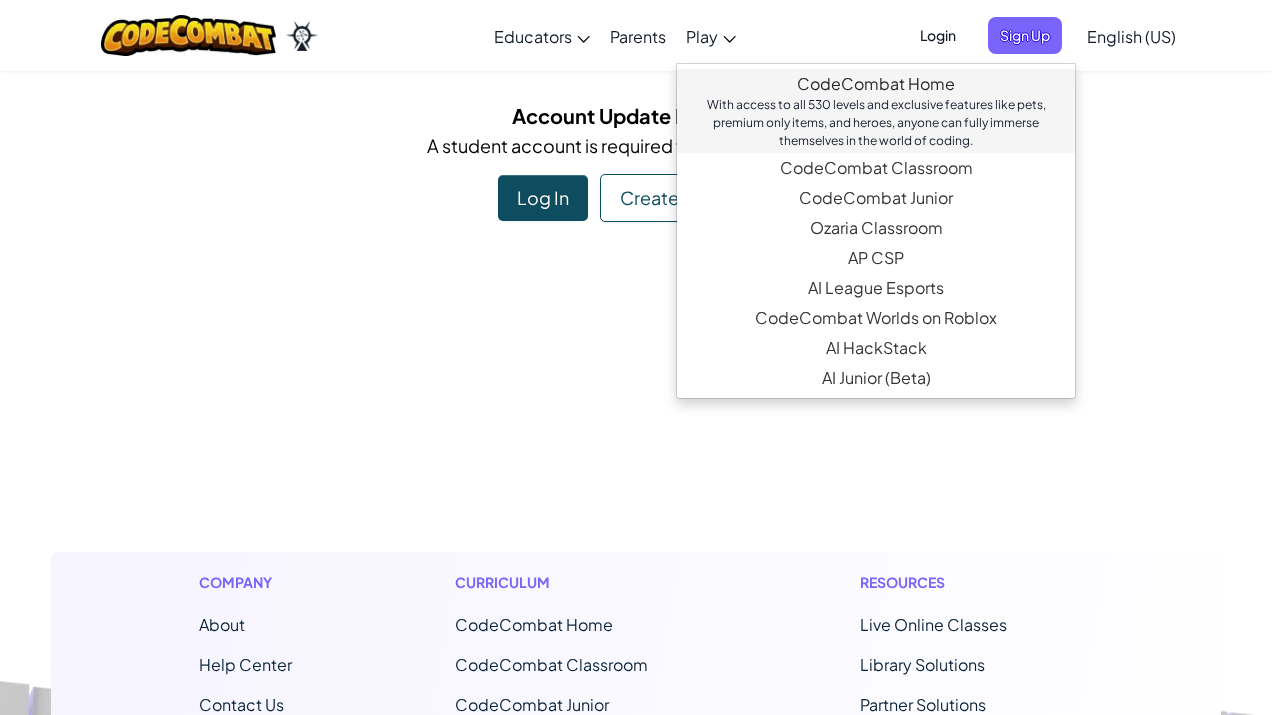 scroll, scrollTop: 0, scrollLeft: 0, axis: both 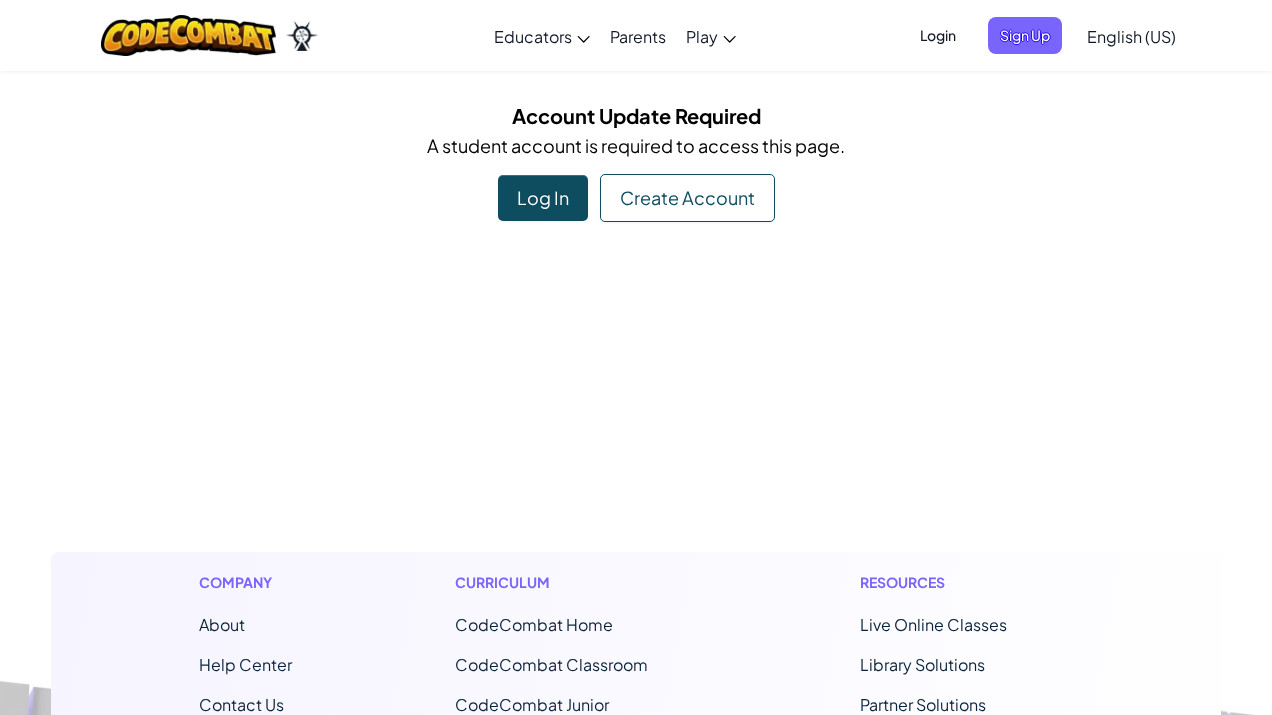 click on "Company About Help Center Contact Us Careers Blog Podcast Curriculum CodeCombat Home CodeCombat Classroom CodeCombat Junior Ozaria Classroom AP CSP AI League Esports CodeCombat Worlds on Roblox AI HackStack AI Junior (Beta) Resources Live Online Classes Library Solutions Partner Solutions Teaching Solutions Standards Alignment Efficacy Studies Success Stories Professional Development Hour of Code Grants & Funding Resources Accessibility (ACR/VPAT) Privacy Notice Copyright  ©2024 CodeCombat Inc.  All Rights Reserved." at bounding box center (636, 793) 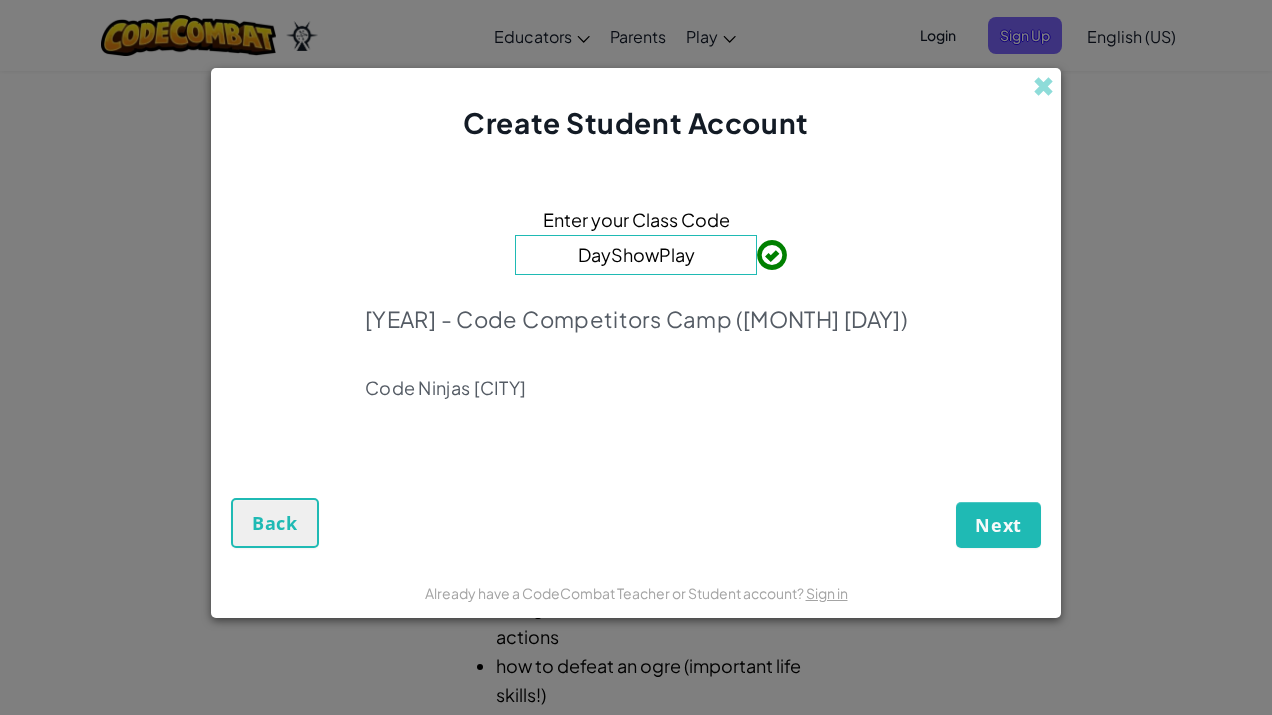 scroll, scrollTop: 0, scrollLeft: 0, axis: both 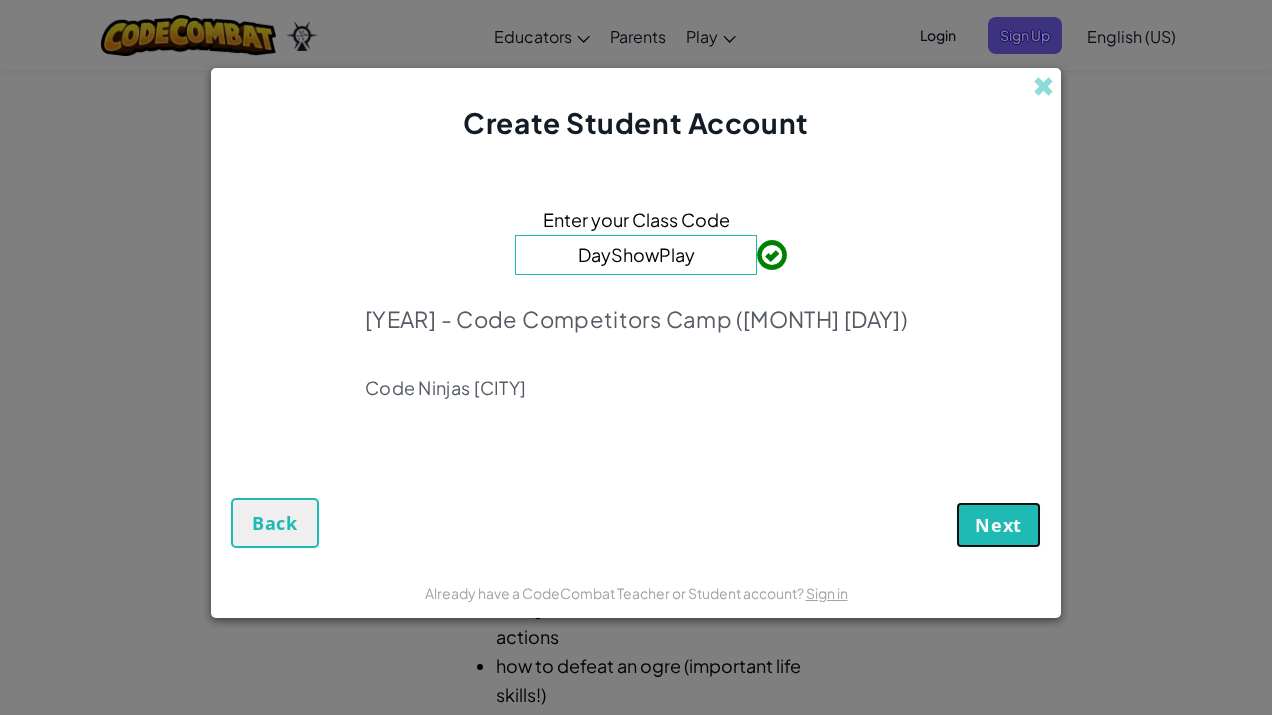 click on "Next" at bounding box center [998, 525] 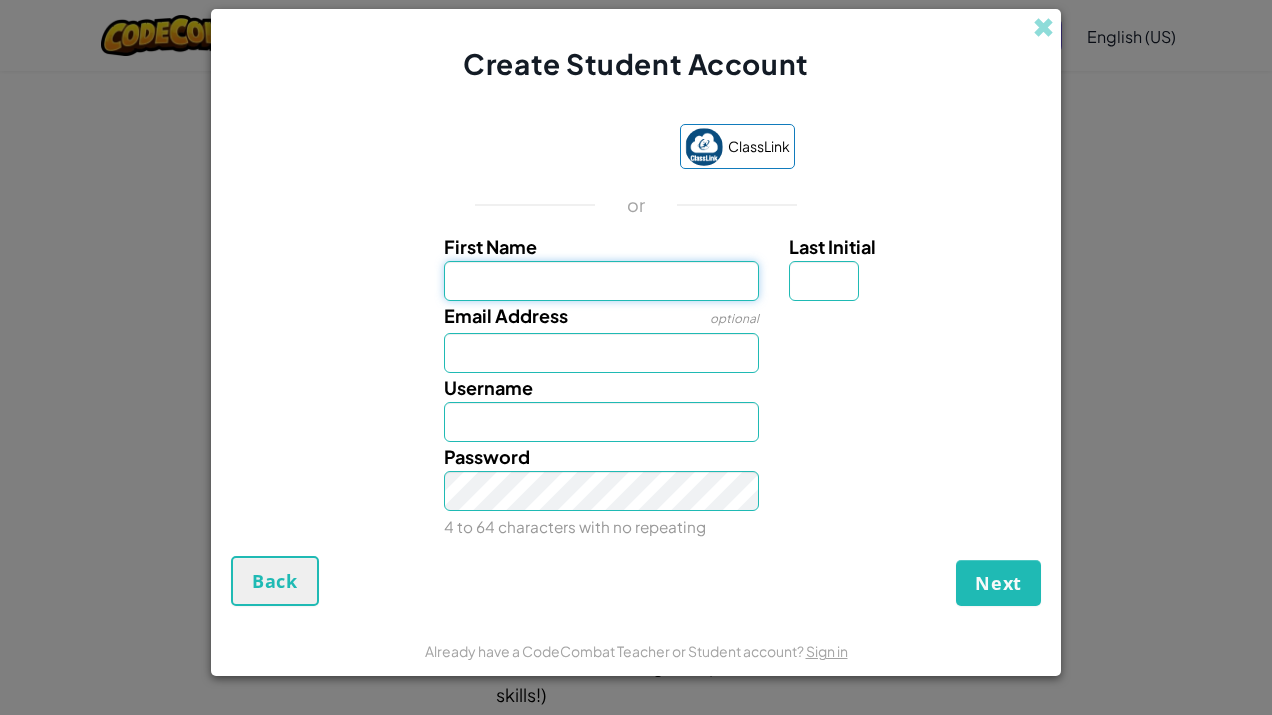 click on "First Name" at bounding box center (602, 281) 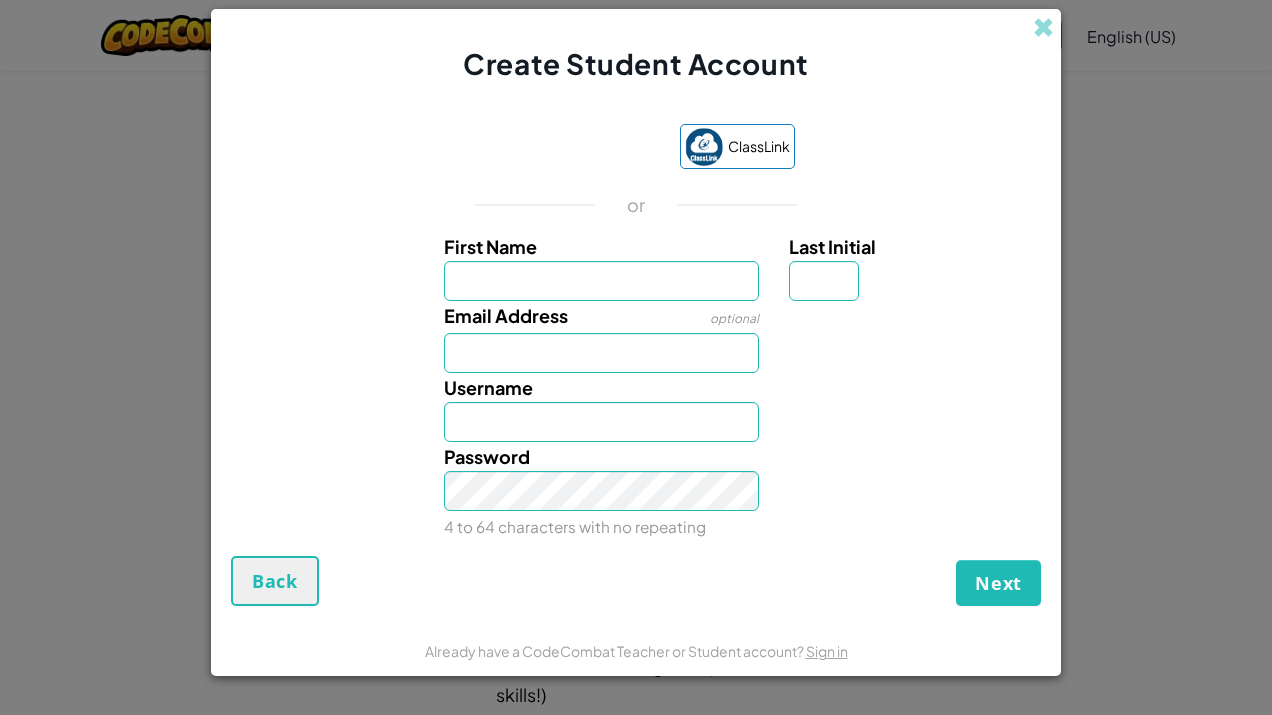 click on "Last Initial" at bounding box center [912, 246] 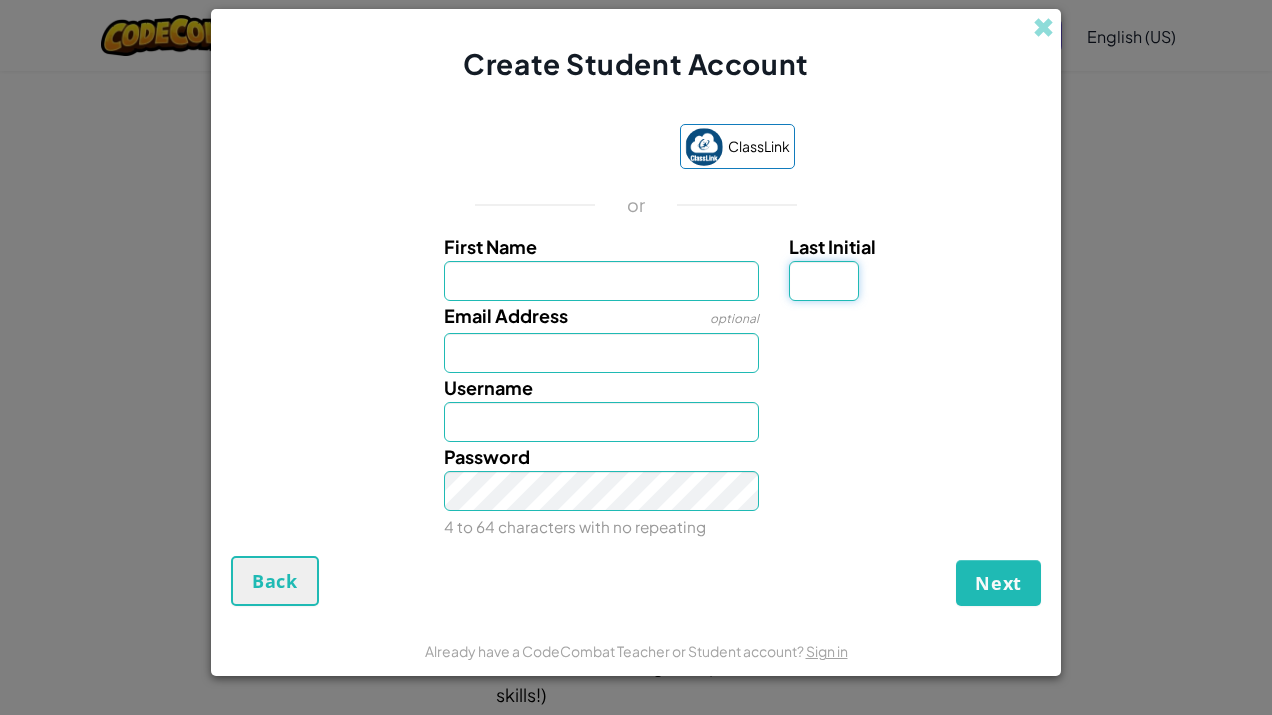 click on "Last Initial" at bounding box center (824, 281) 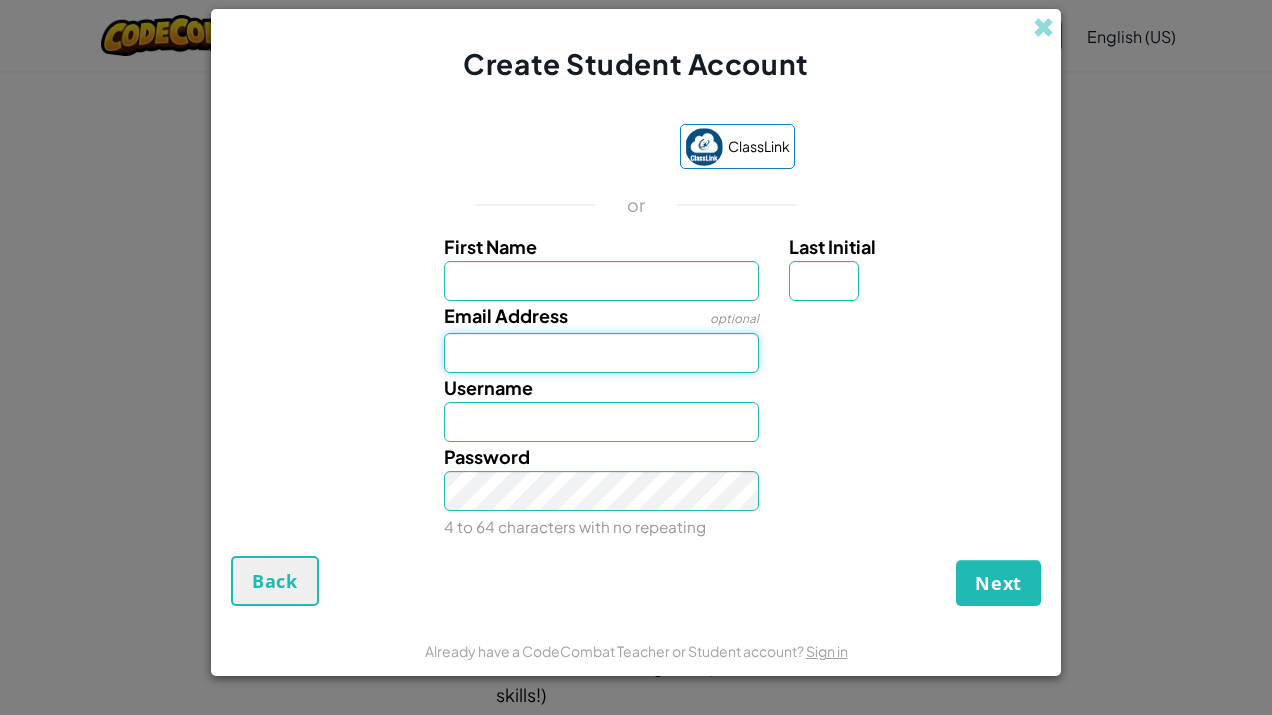 click on "Email Address" at bounding box center [602, 353] 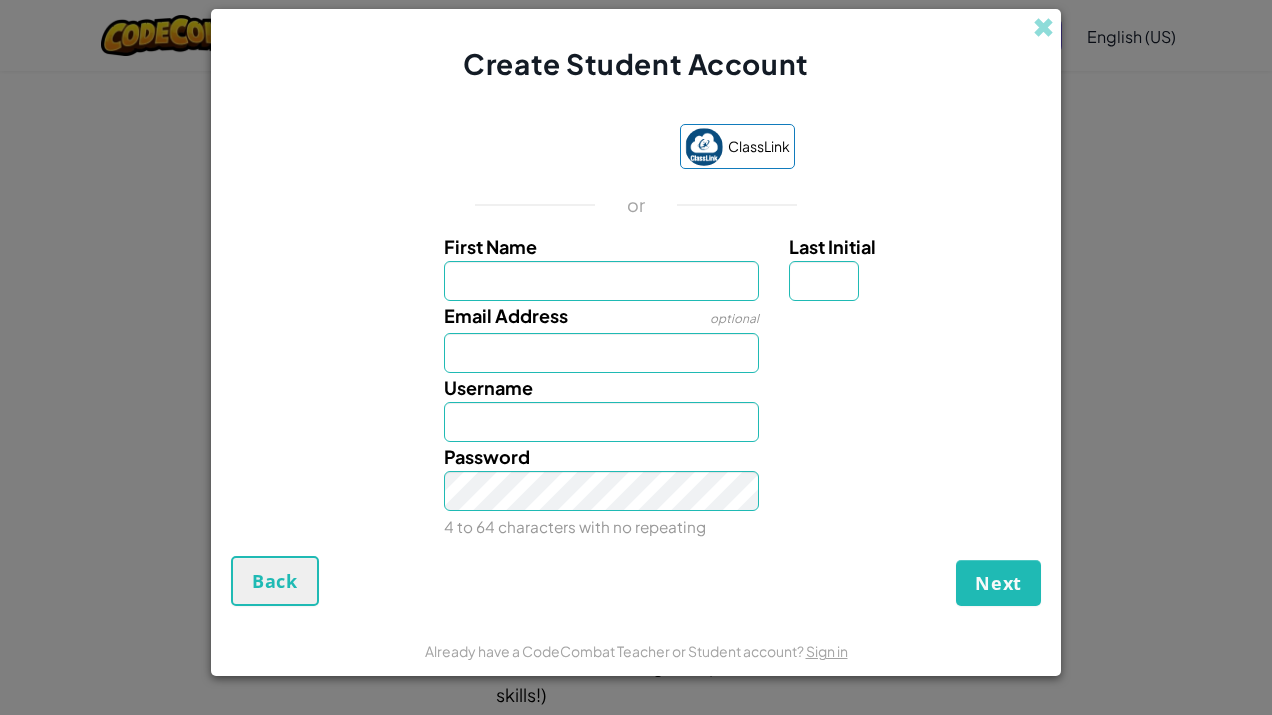 click on "Email Address optional" at bounding box center [602, 337] 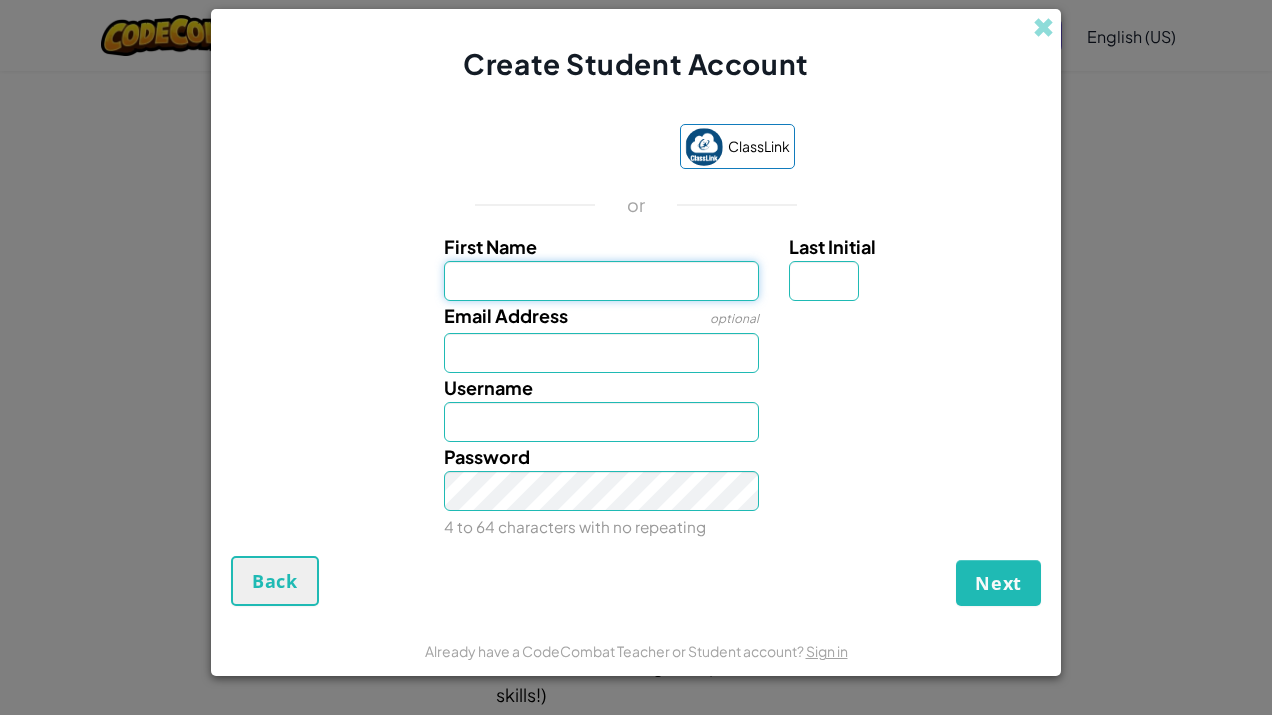click on "First Name" at bounding box center [602, 281] 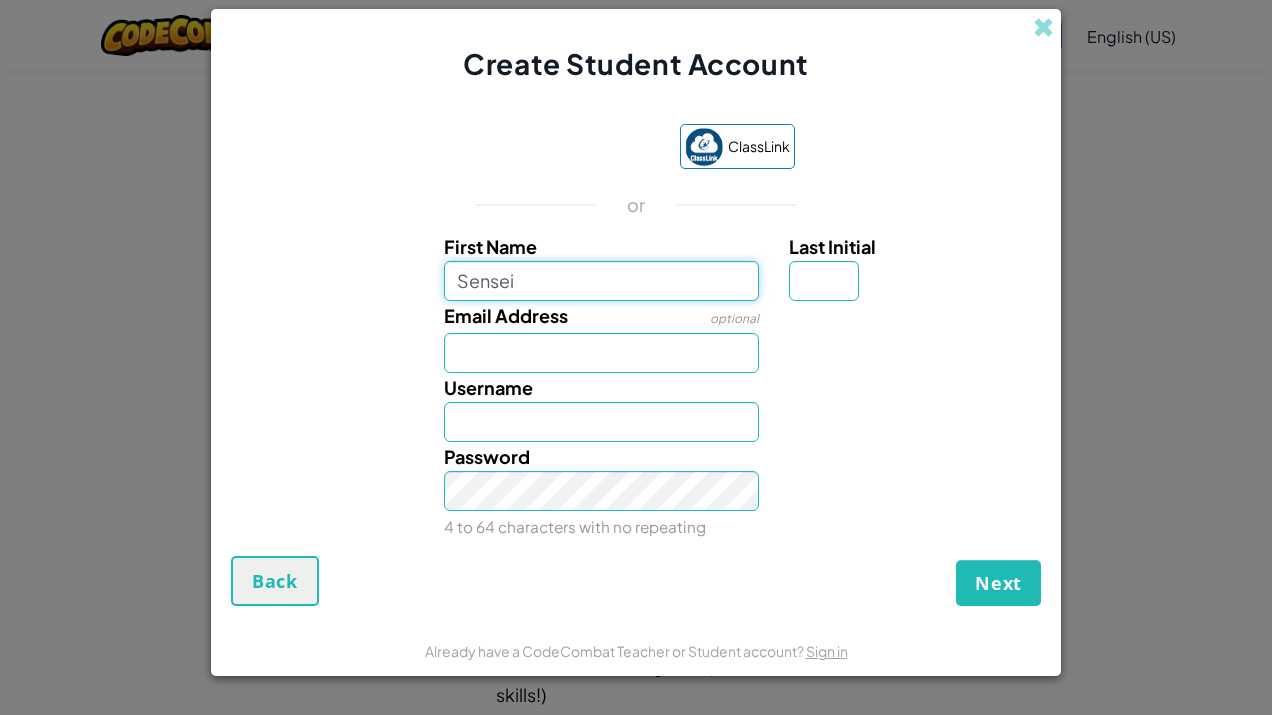 type on "Sensei" 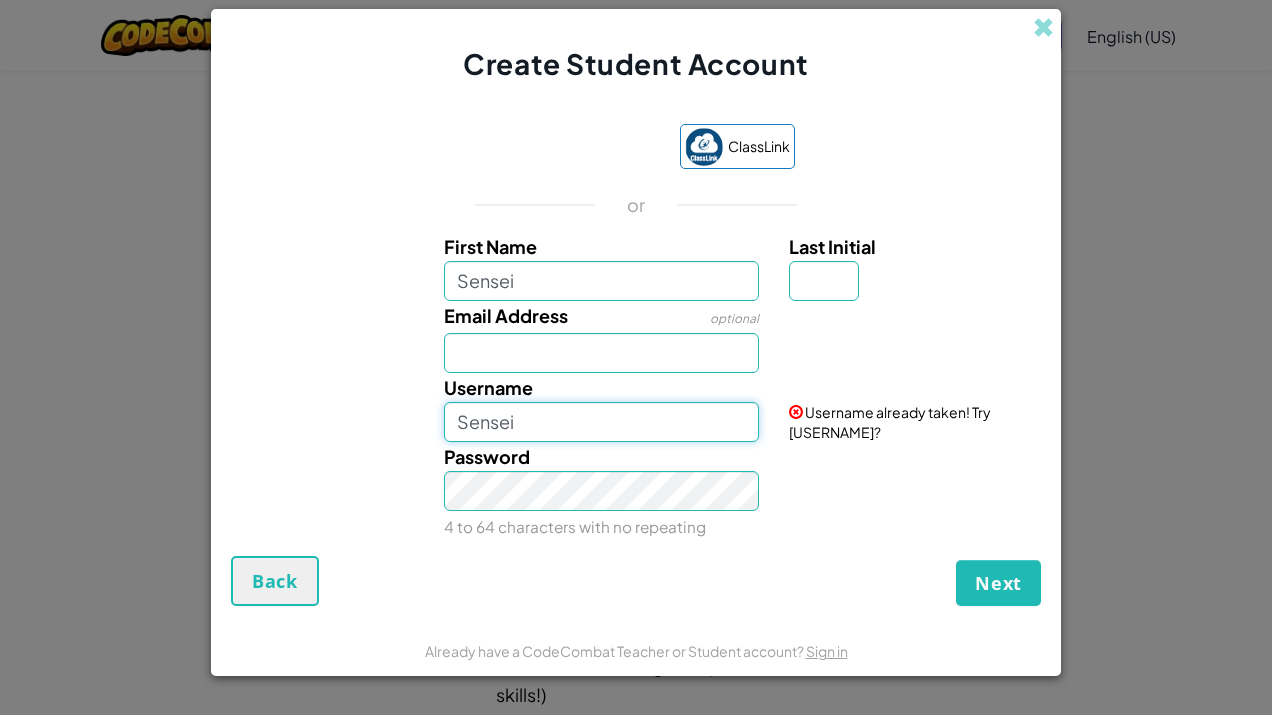click on "Sensei" at bounding box center (602, 422) 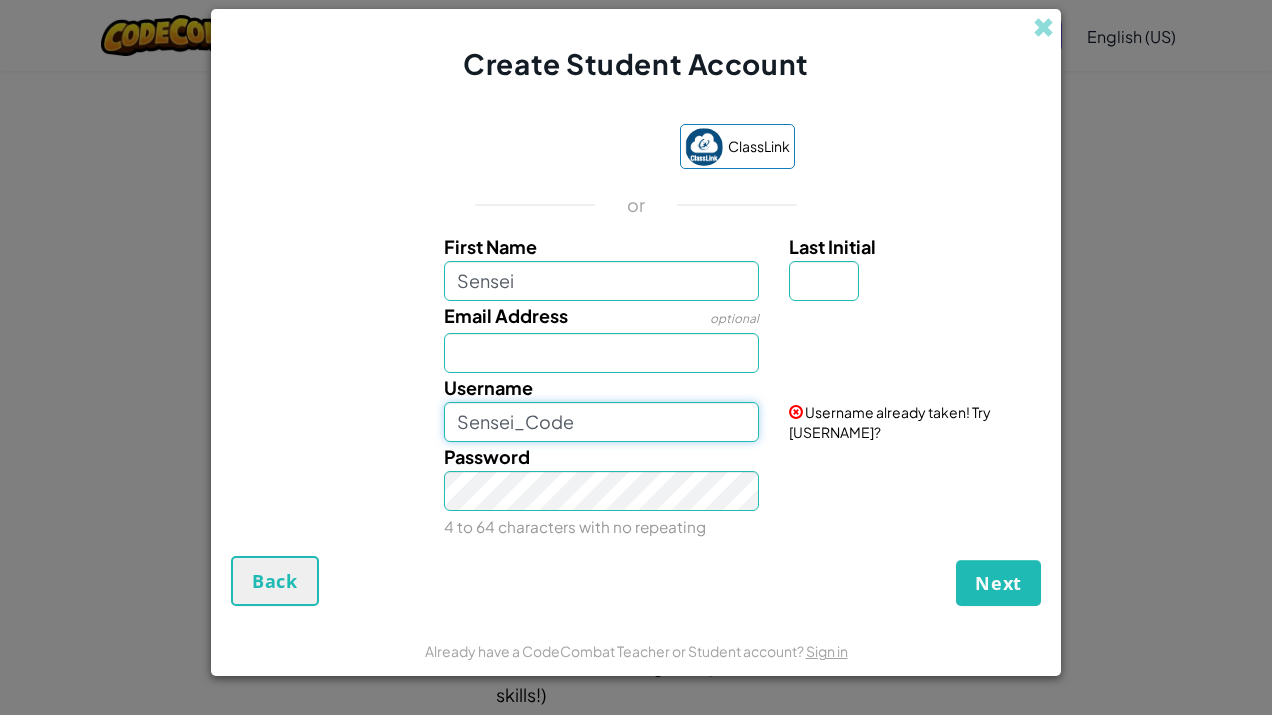 type on "Sensei_Code" 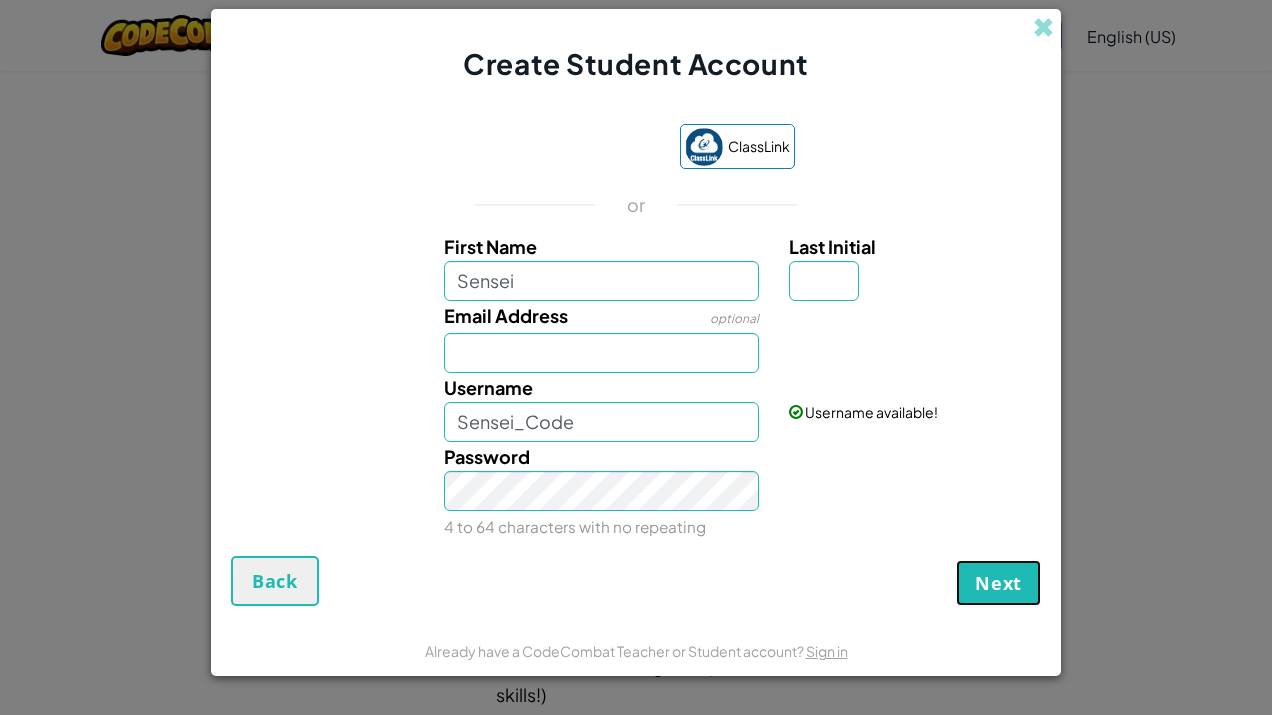 click on "Next" at bounding box center (998, 583) 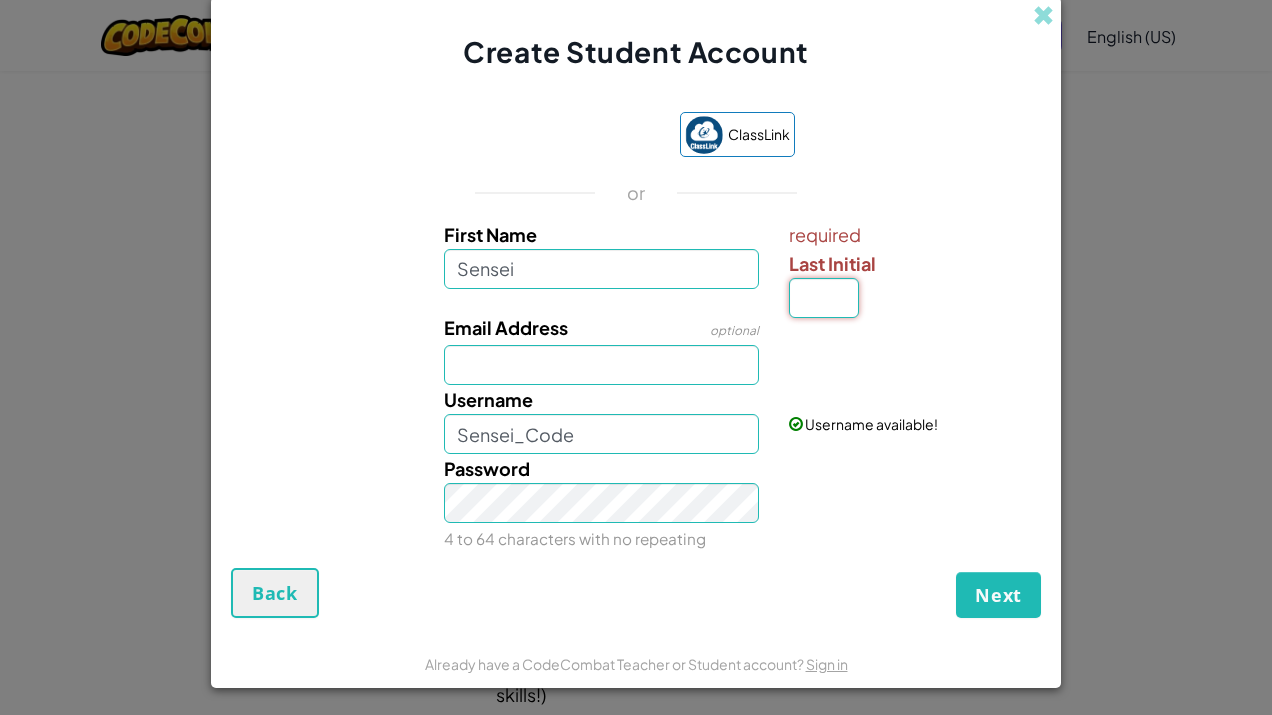 click on "Last Initial" at bounding box center [824, 298] 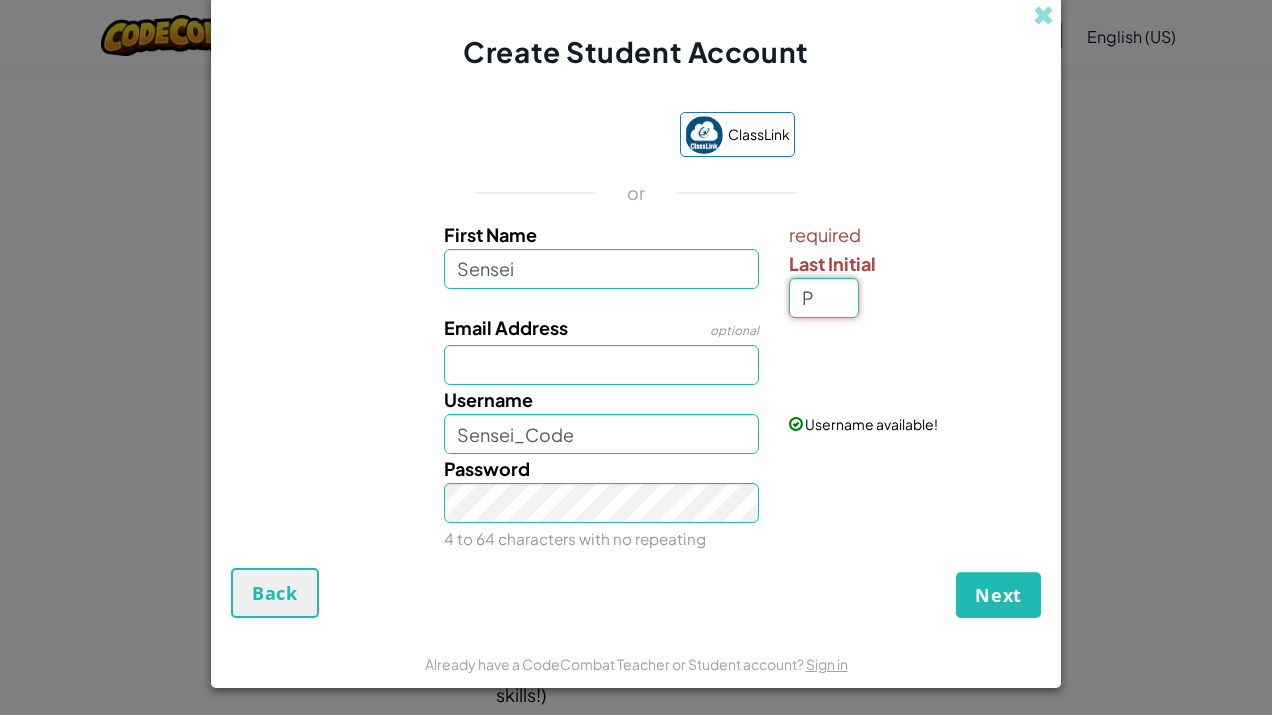 type on "P" 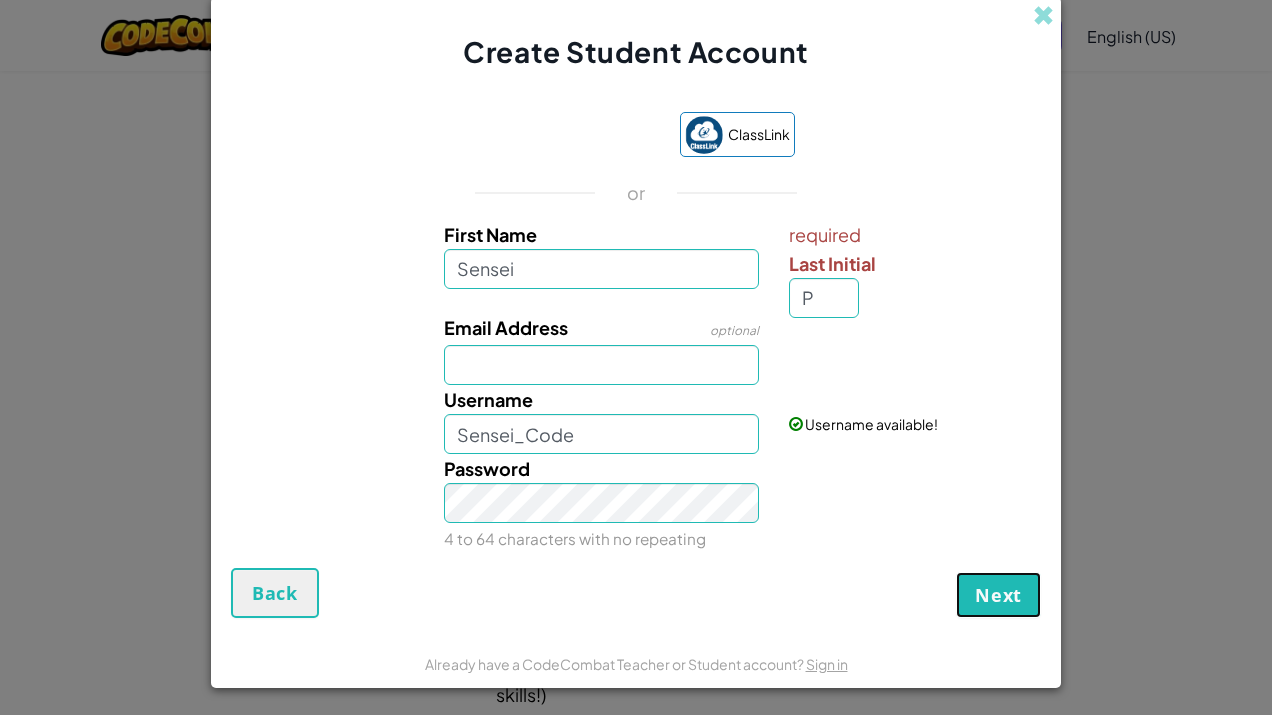 type on "SenseiP" 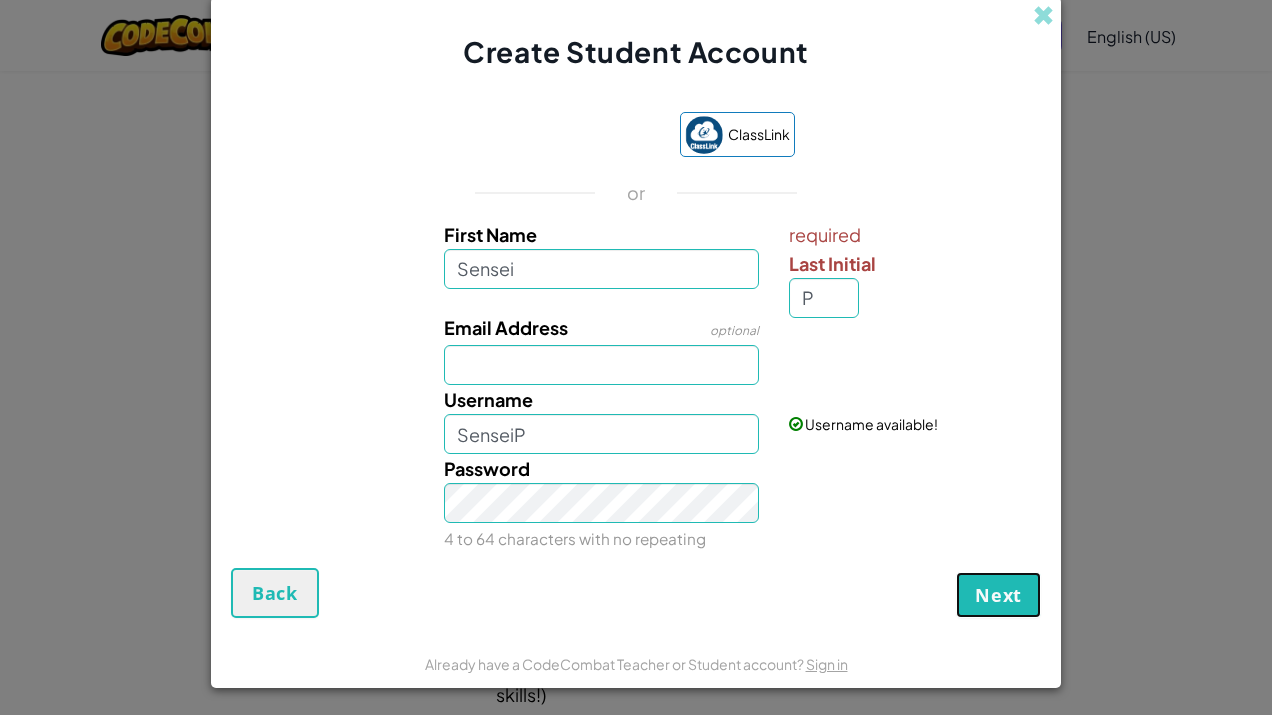 click on "Next" at bounding box center (998, 595) 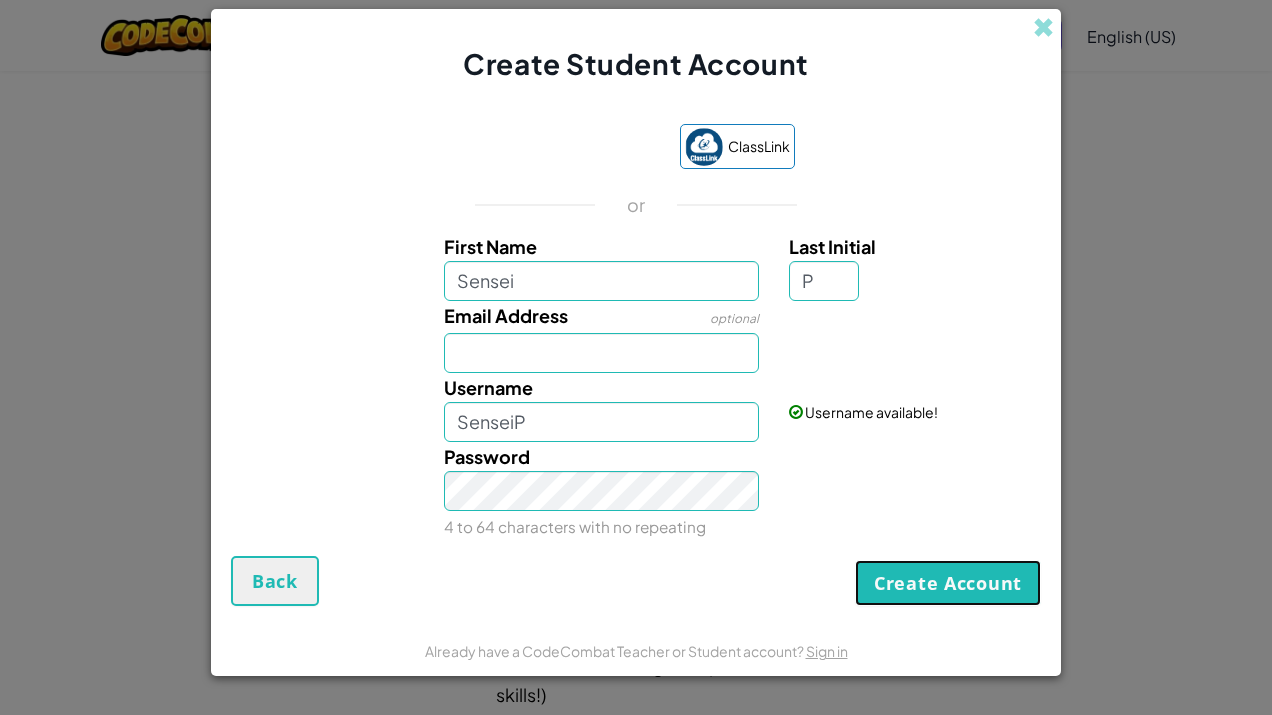 click on "Create Account" at bounding box center [948, 583] 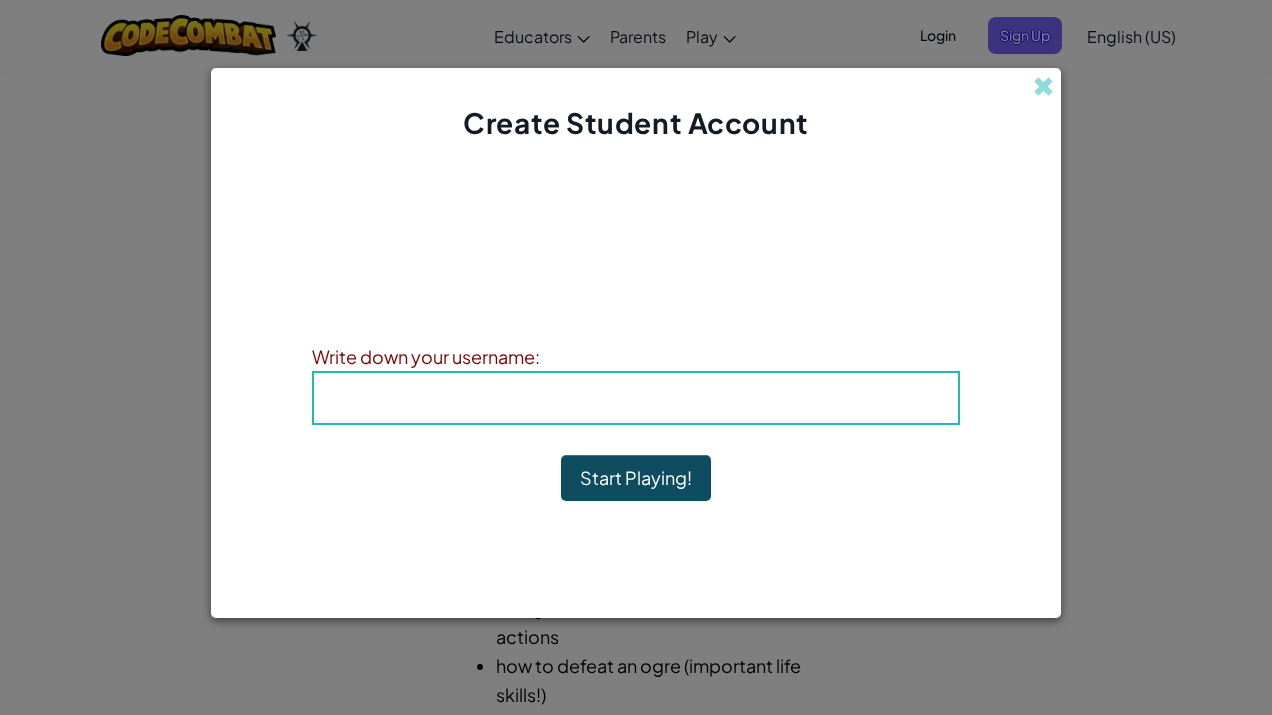 click on "Username : SenseiP" at bounding box center (636, 398) 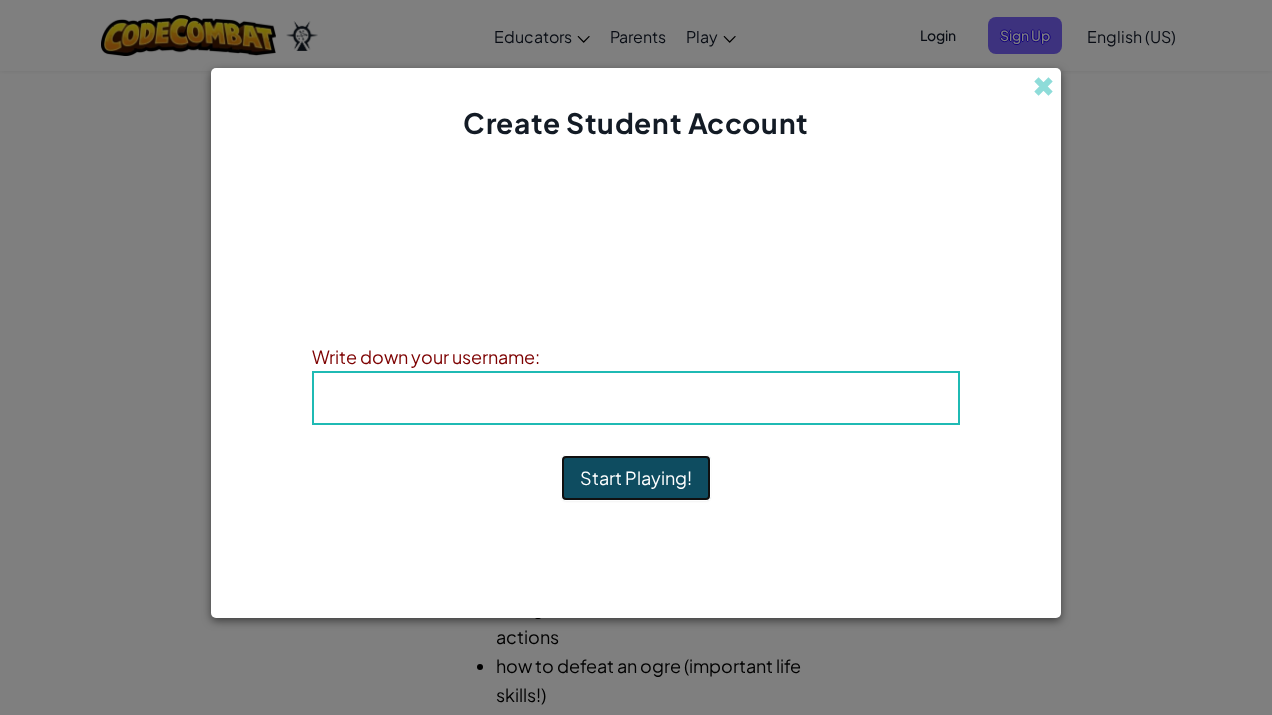 click on "Start Playing!" at bounding box center (636, 478) 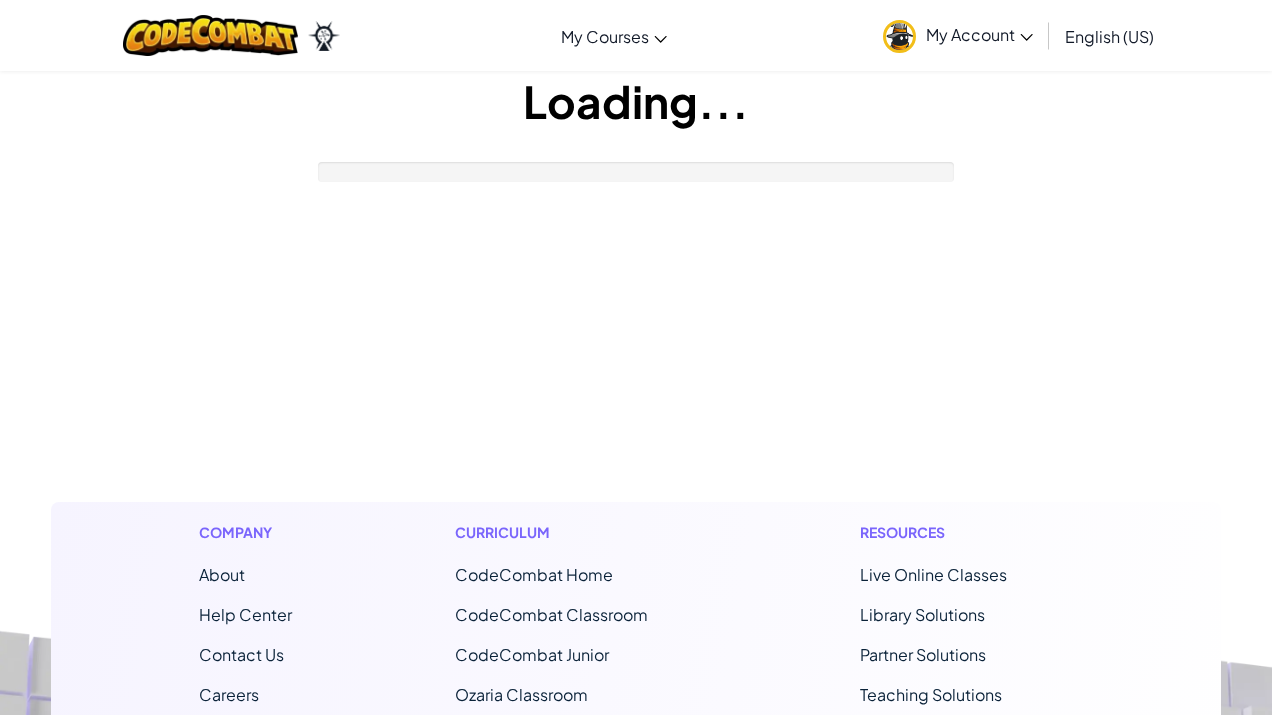 scroll, scrollTop: 0, scrollLeft: 0, axis: both 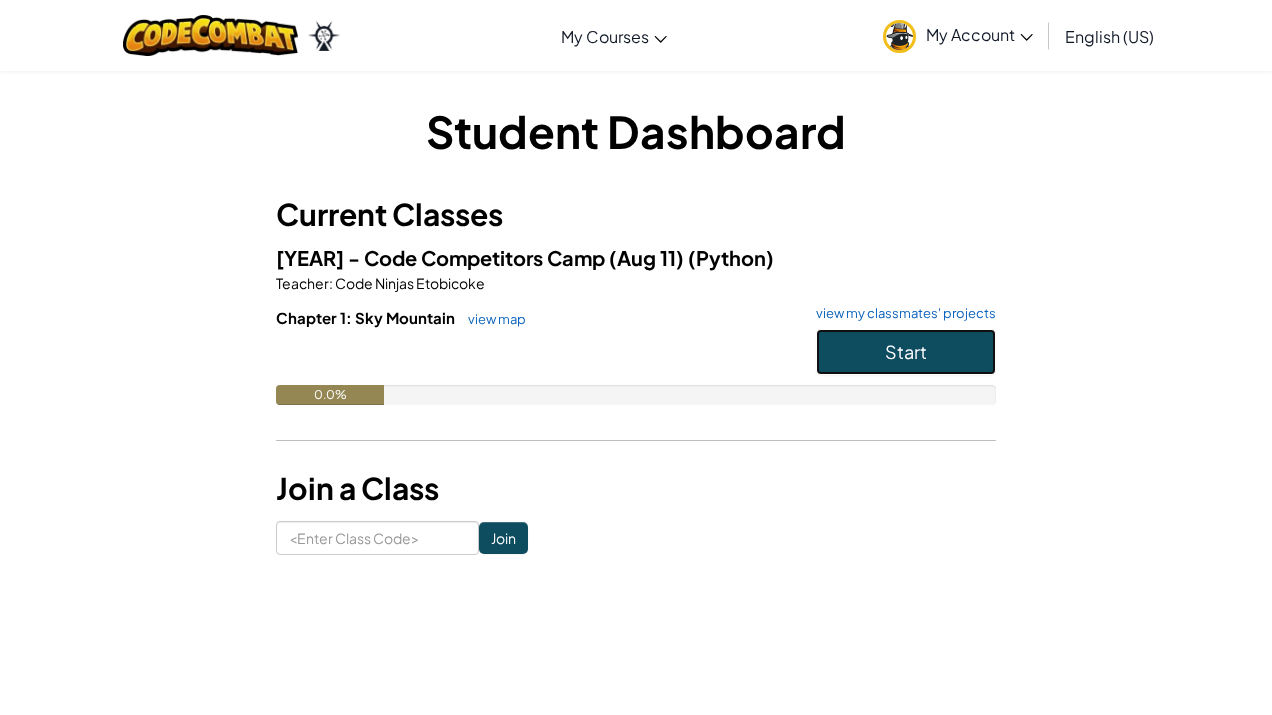 click on "Start" at bounding box center [906, 351] 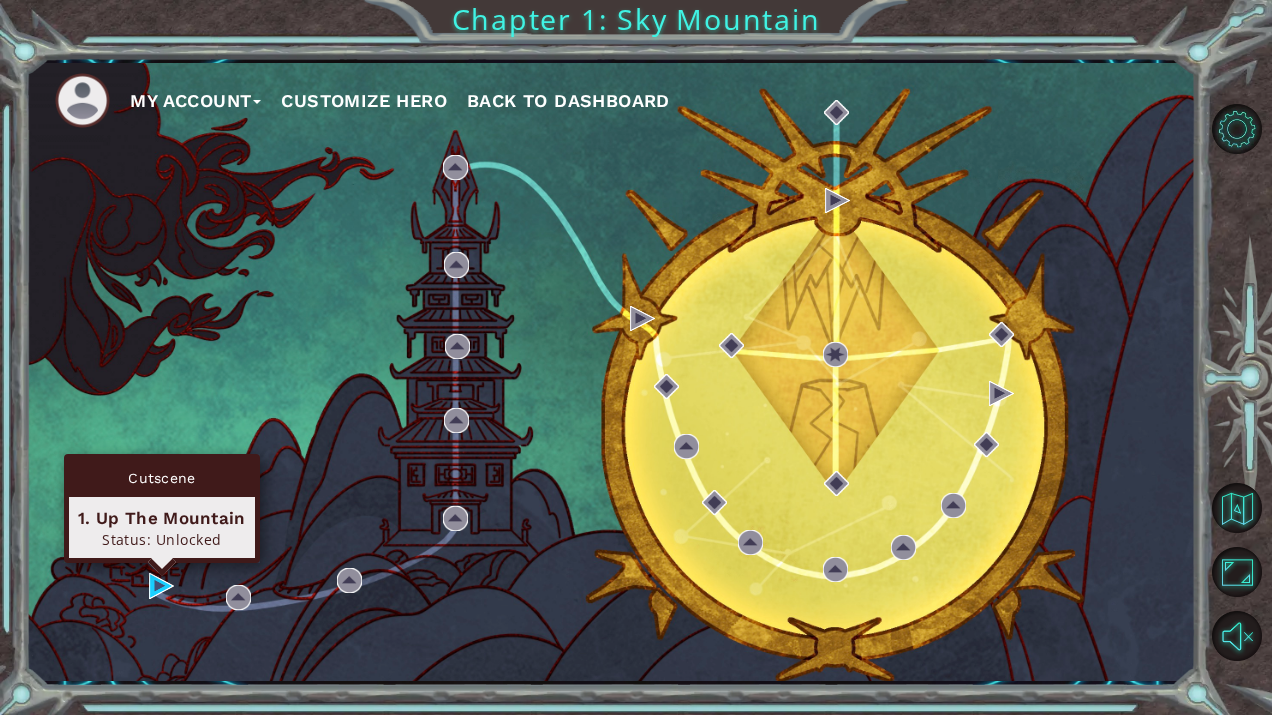 click on "My Account
Customize Hero
Back to Dashboard" at bounding box center [610, 371] 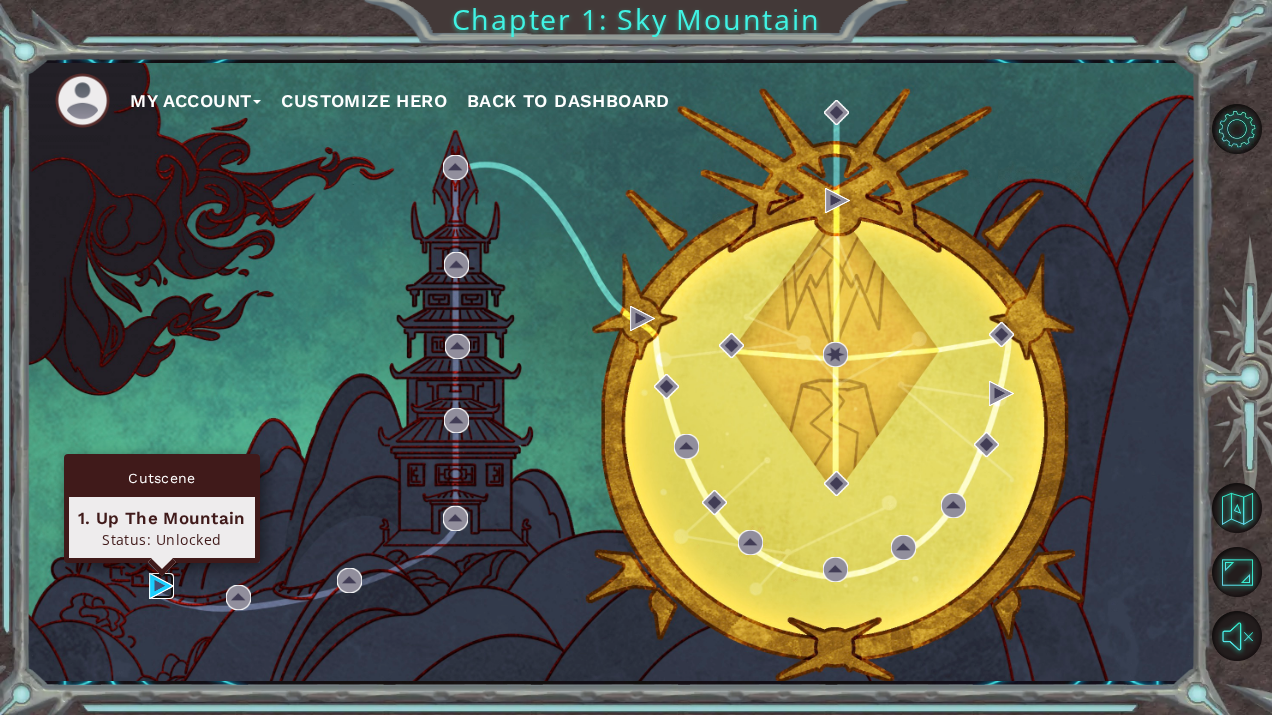 click at bounding box center [161, 585] 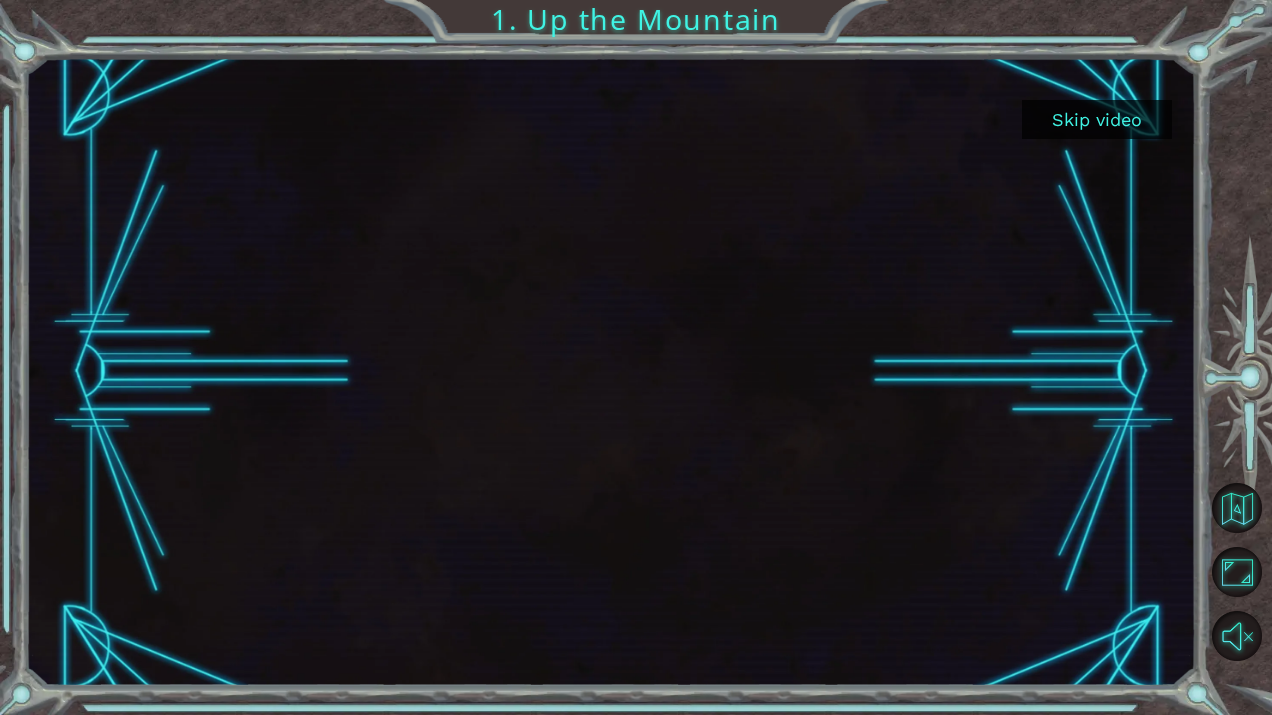 click on "Skip video" at bounding box center [1097, 119] 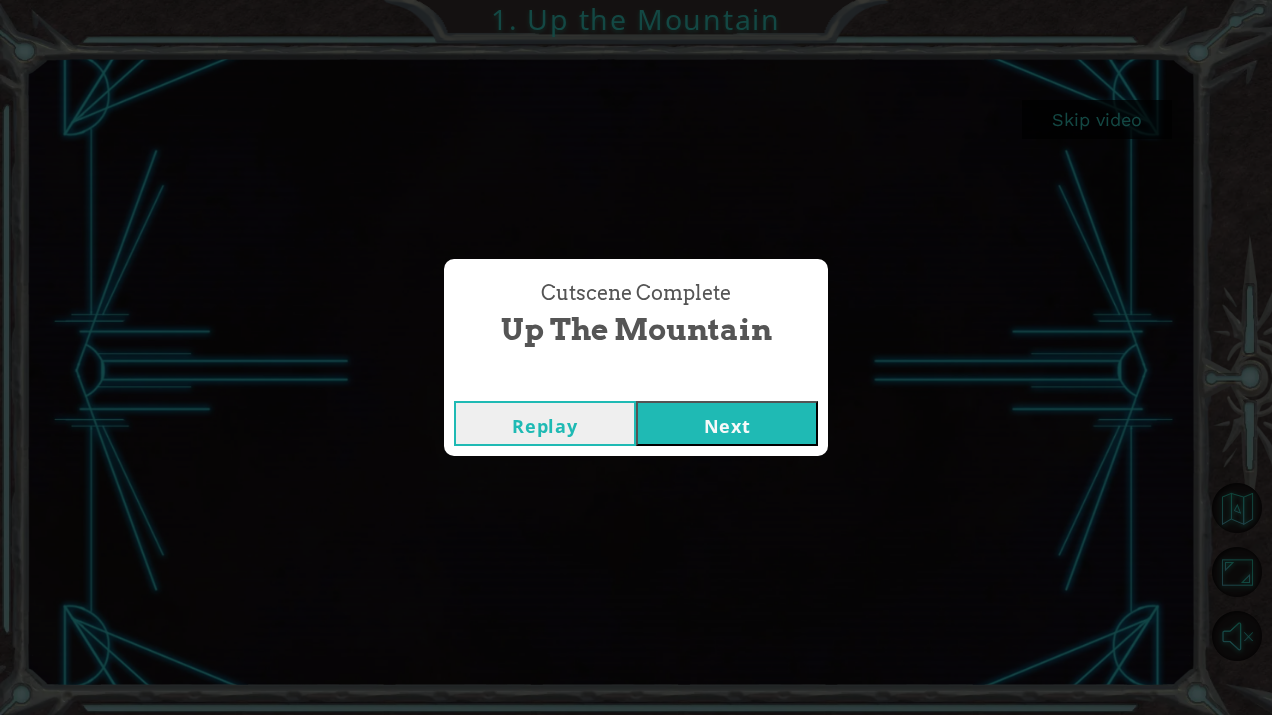 click on "Next" at bounding box center [727, 423] 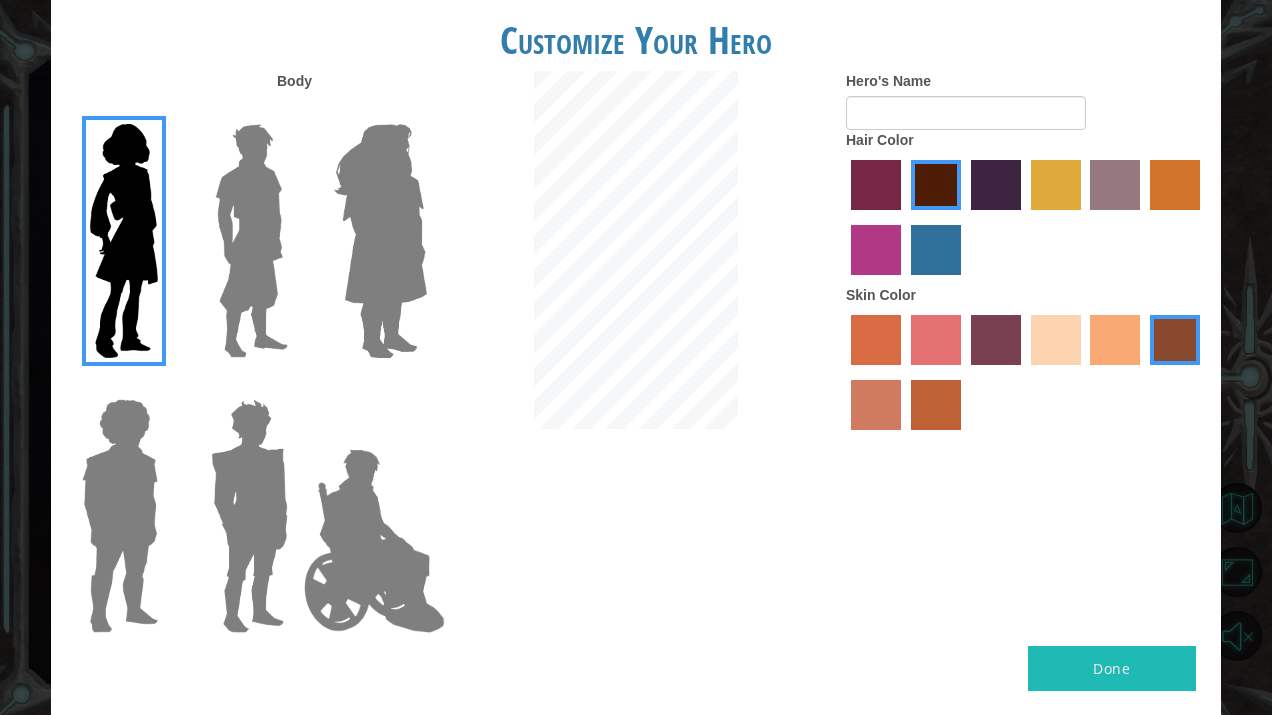 click on "Hair Color" at bounding box center (1026, 207) 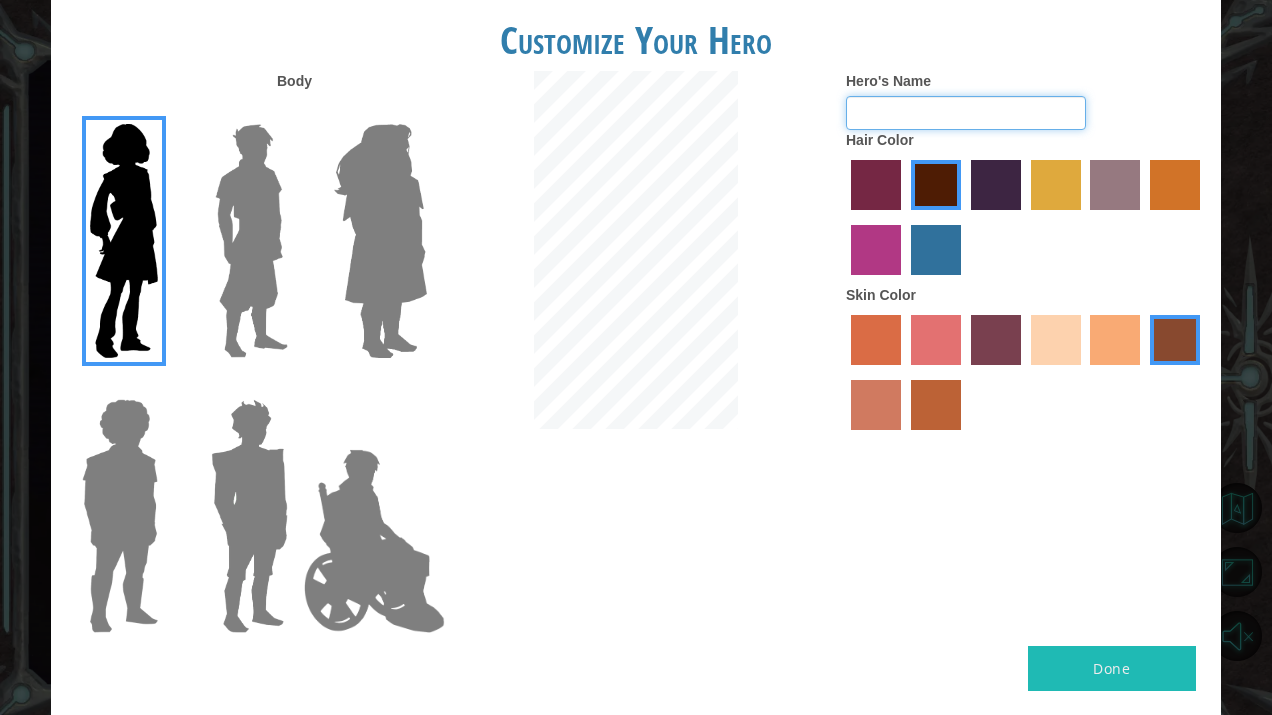click on "Hero's Name" at bounding box center (966, 113) 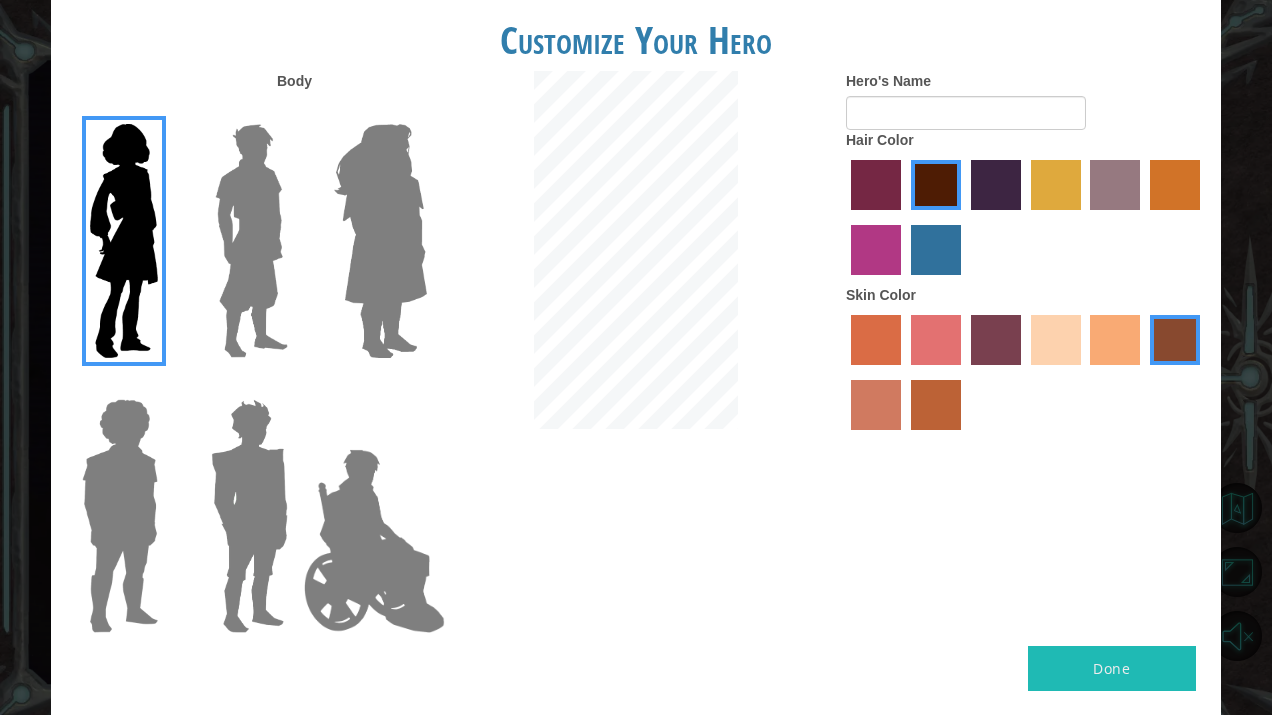 click at bounding box center (876, 185) 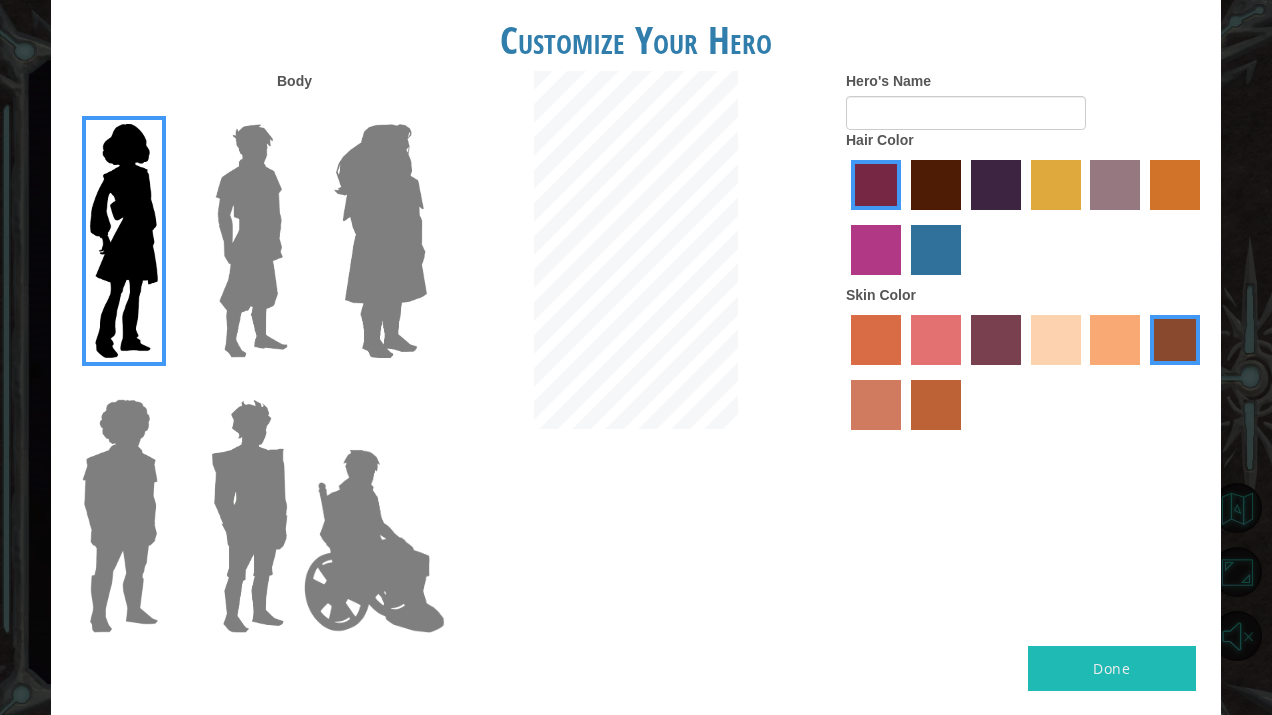 click at bounding box center [936, 405] 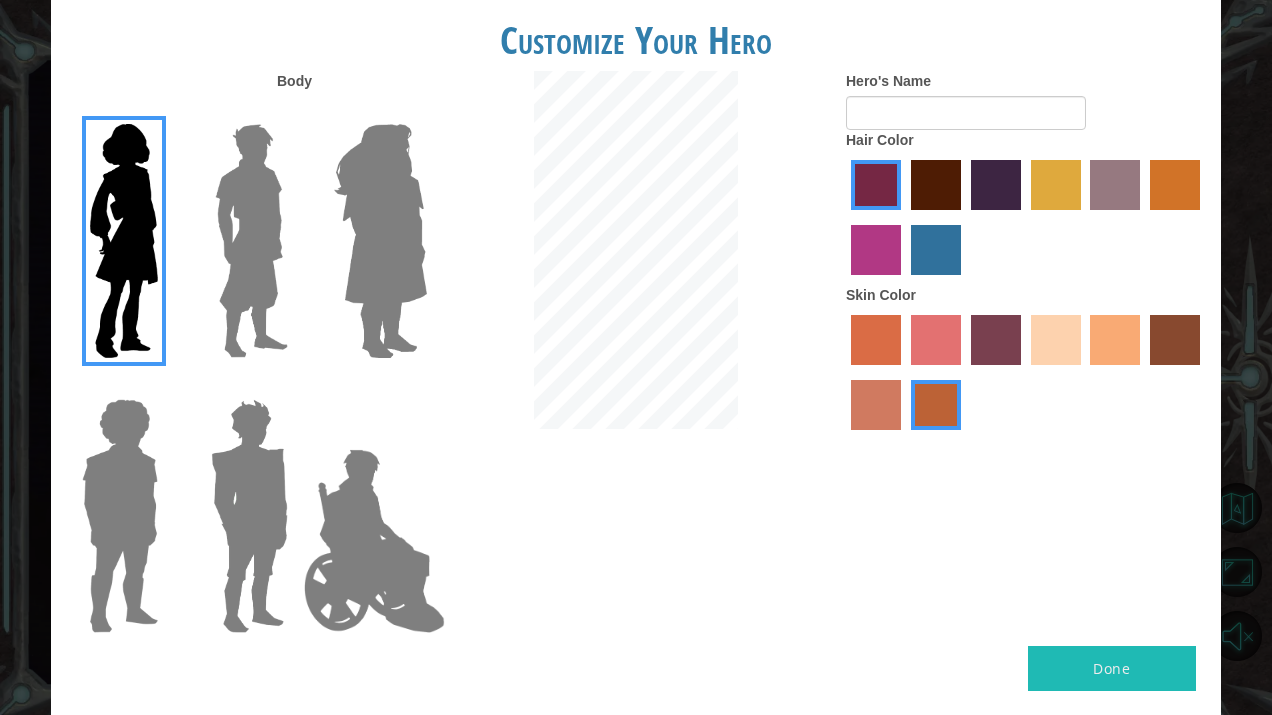 click on "Body                   Hero's Name     Hair Color                     Skin Color" at bounding box center [636, 358] 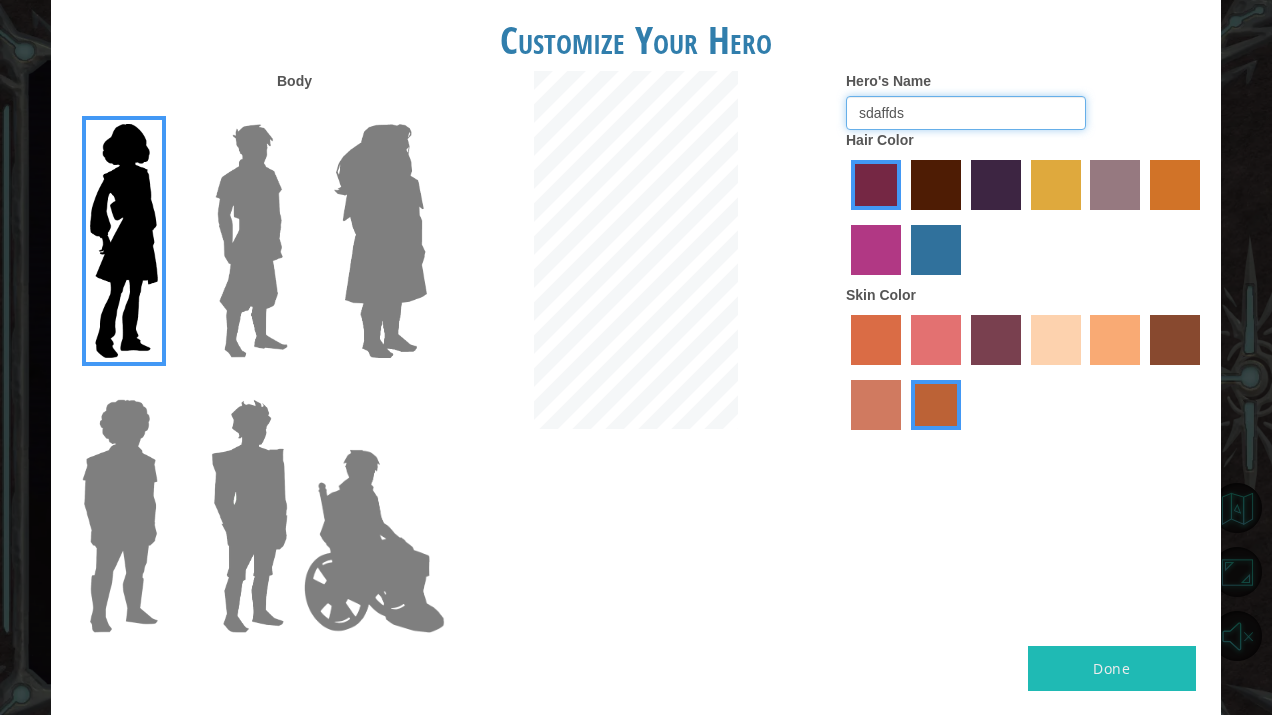 type on "sdaffds" 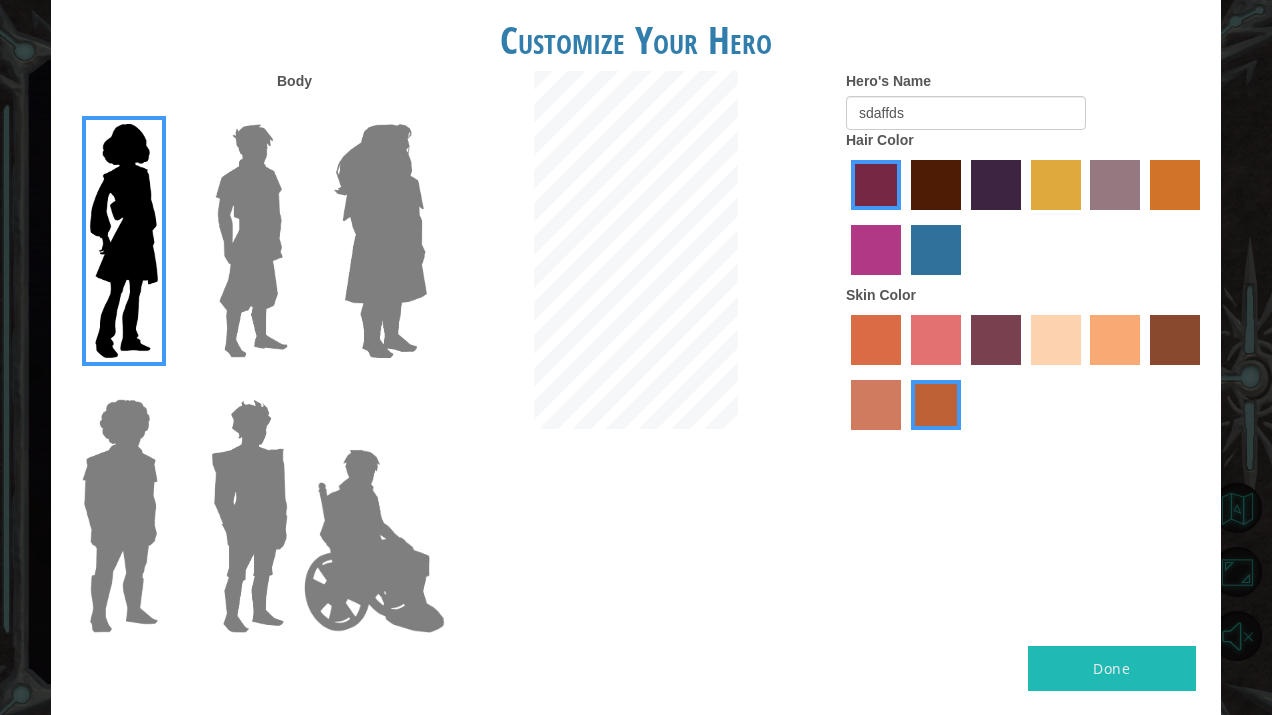click on "Done" at bounding box center [1112, 668] 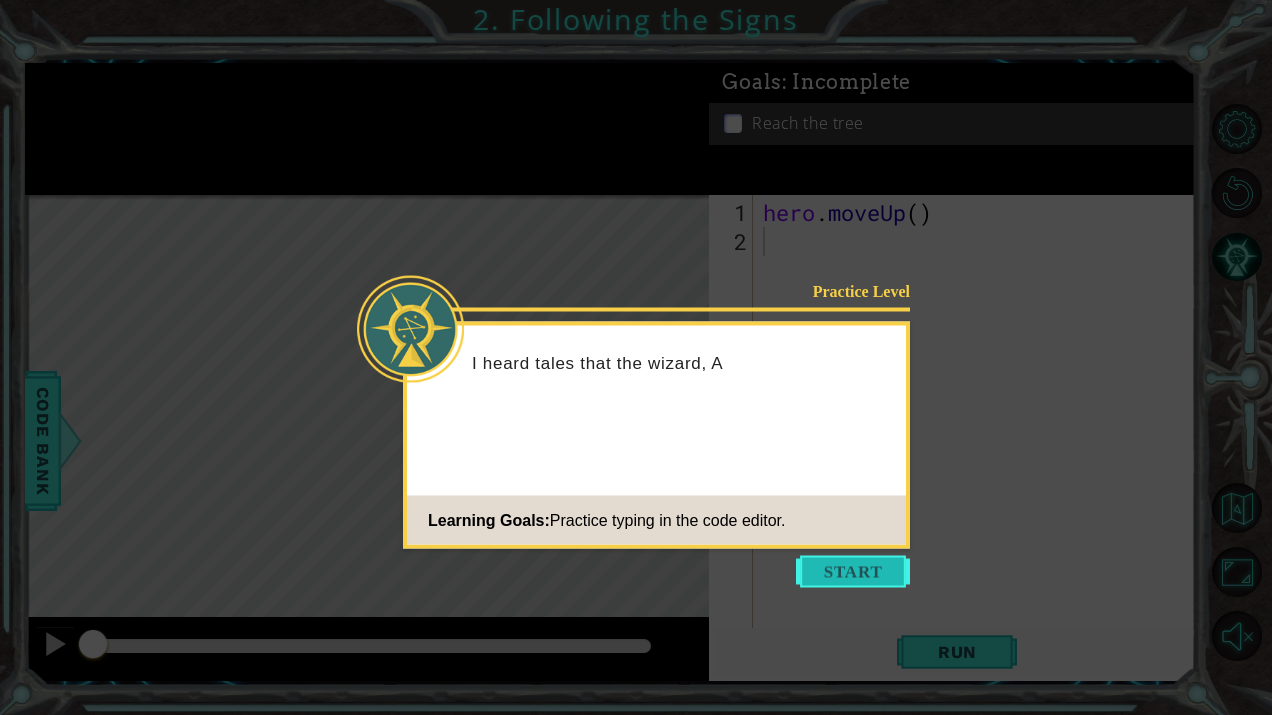click at bounding box center [853, 572] 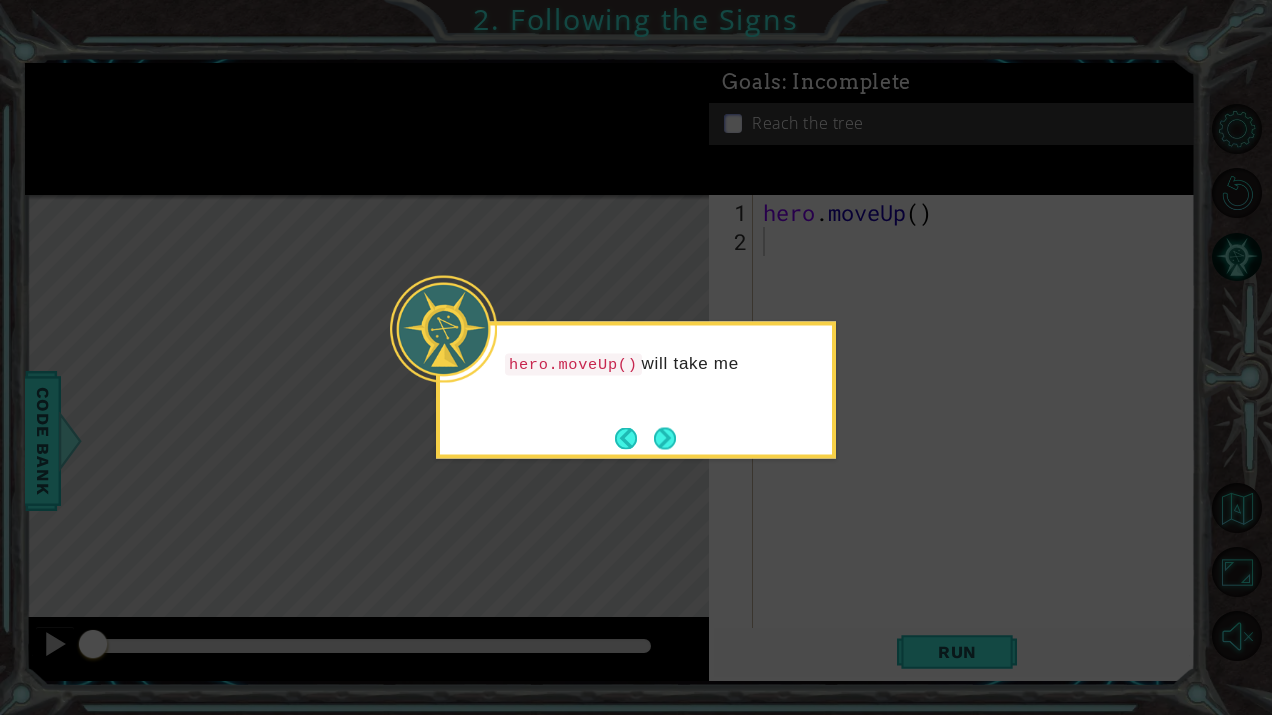 click 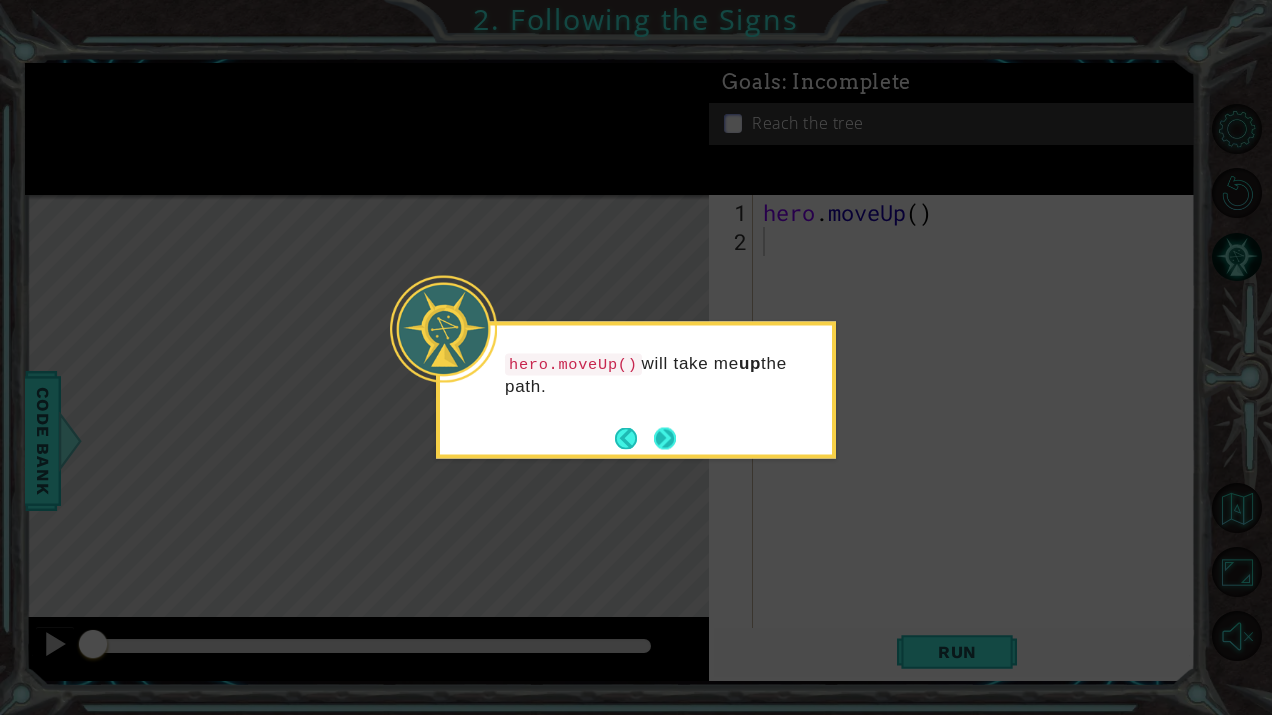 click at bounding box center (665, 438) 